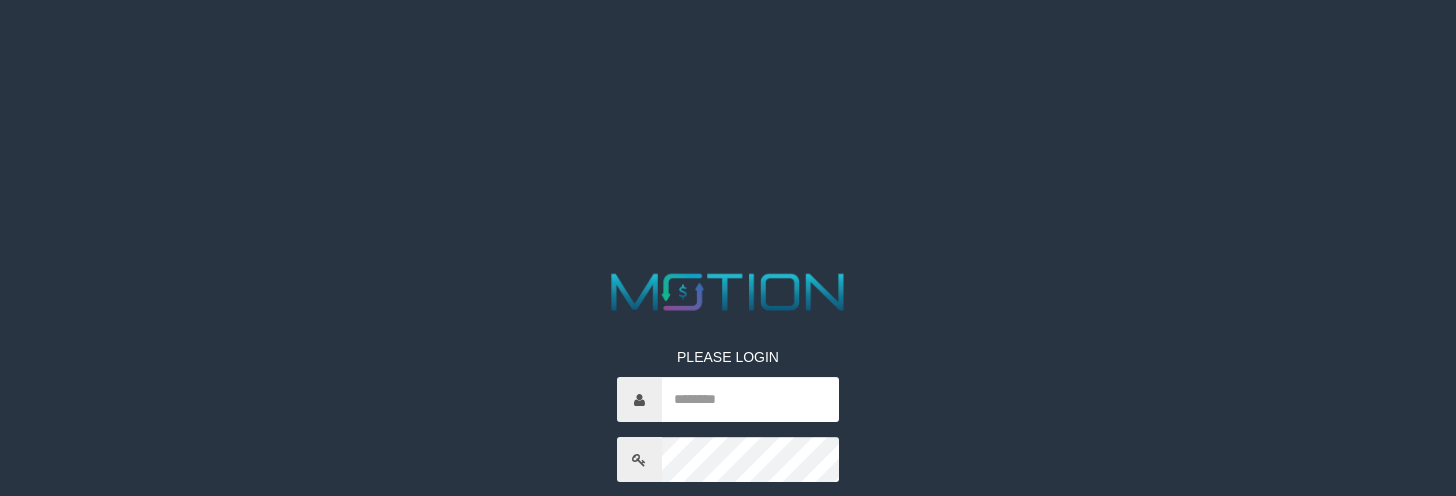 scroll, scrollTop: 0, scrollLeft: 0, axis: both 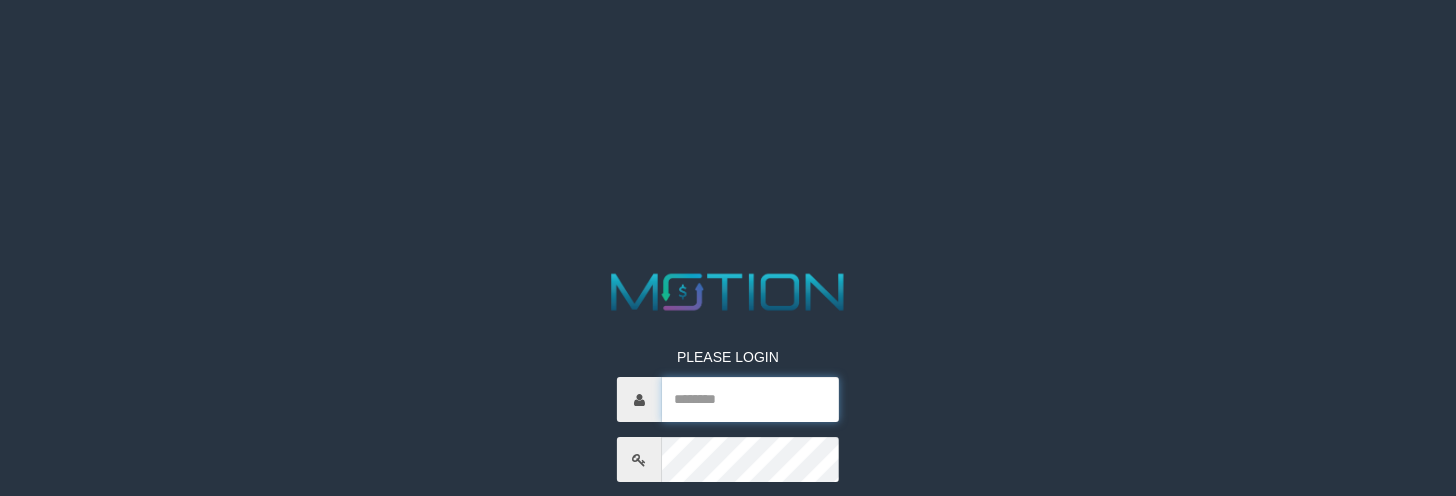 drag, startPoint x: 777, startPoint y: 411, endPoint x: 772, endPoint y: 402, distance: 10.29563 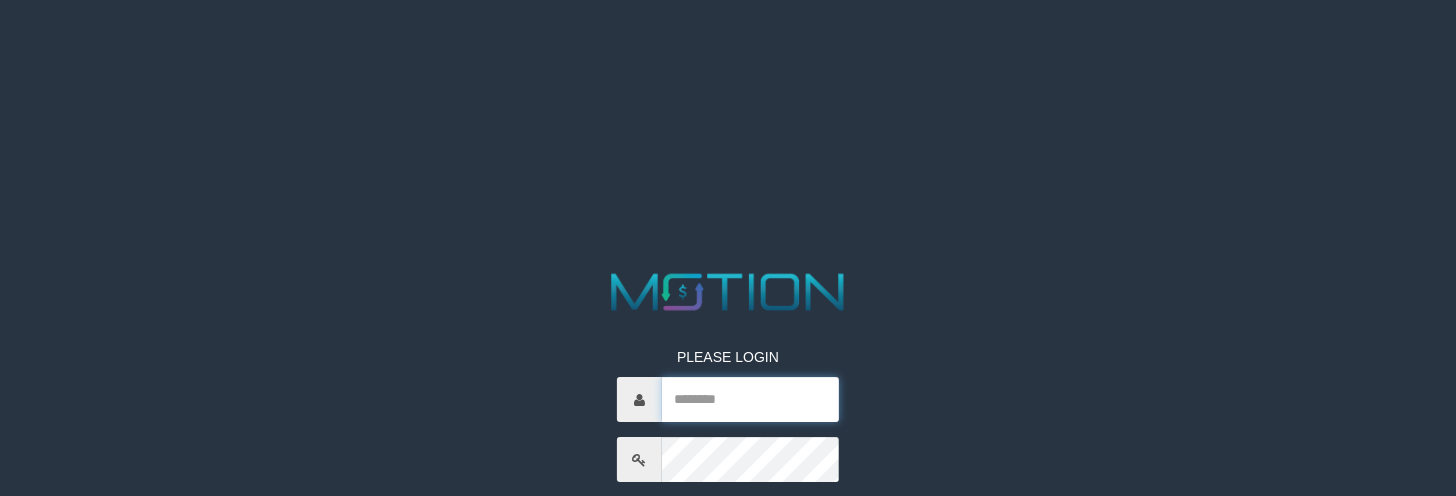 type on "*********" 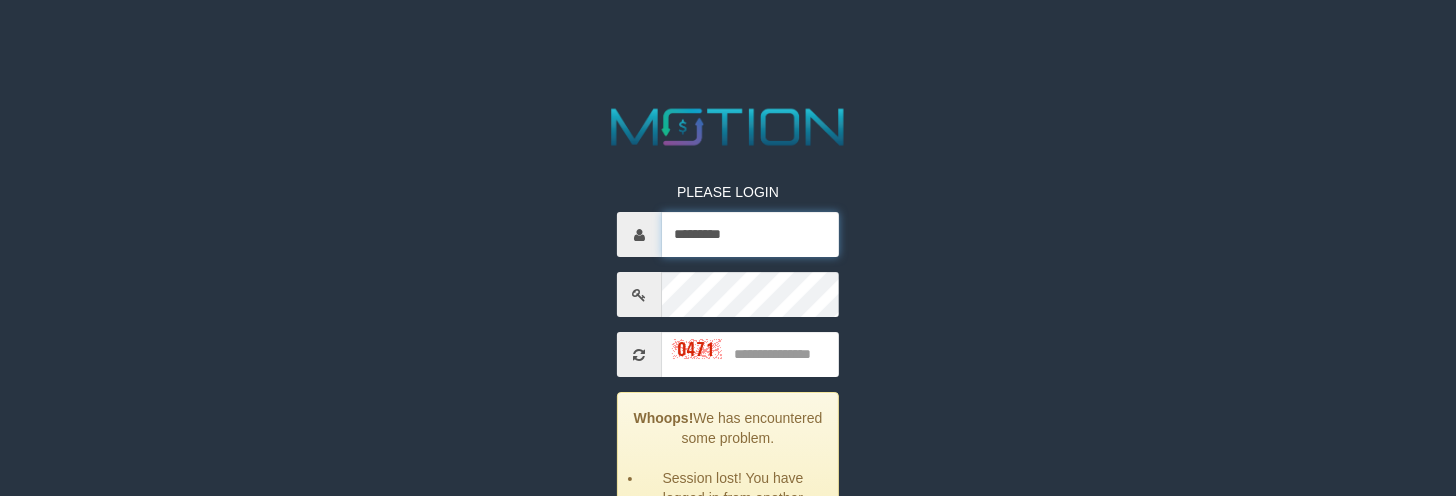 scroll, scrollTop: 166, scrollLeft: 0, axis: vertical 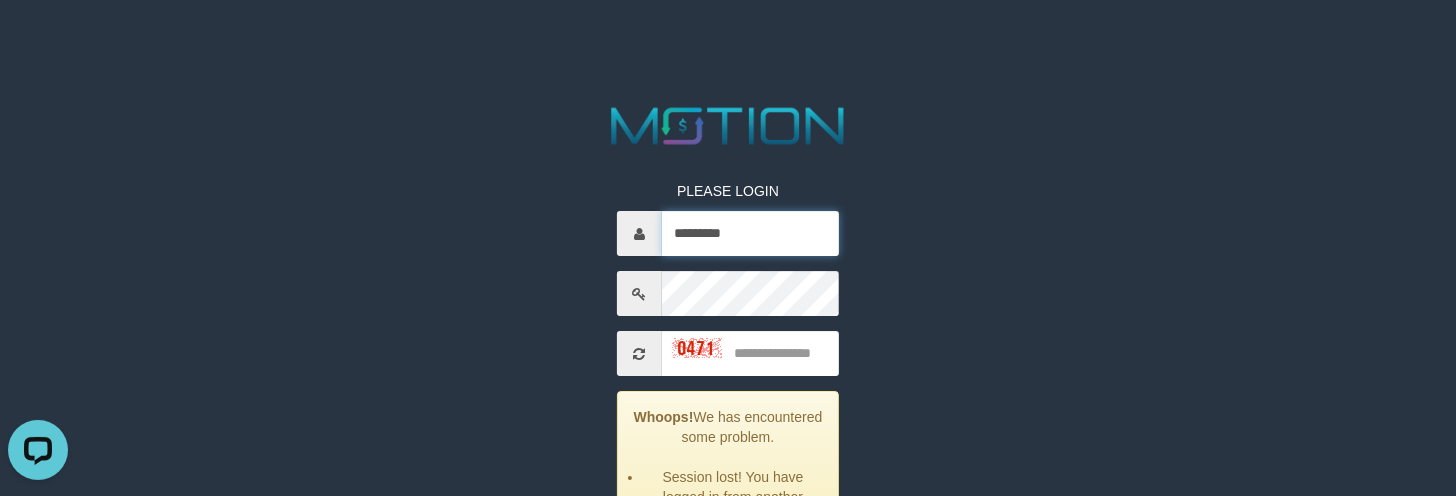 click on "*********" at bounding box center [751, 233] 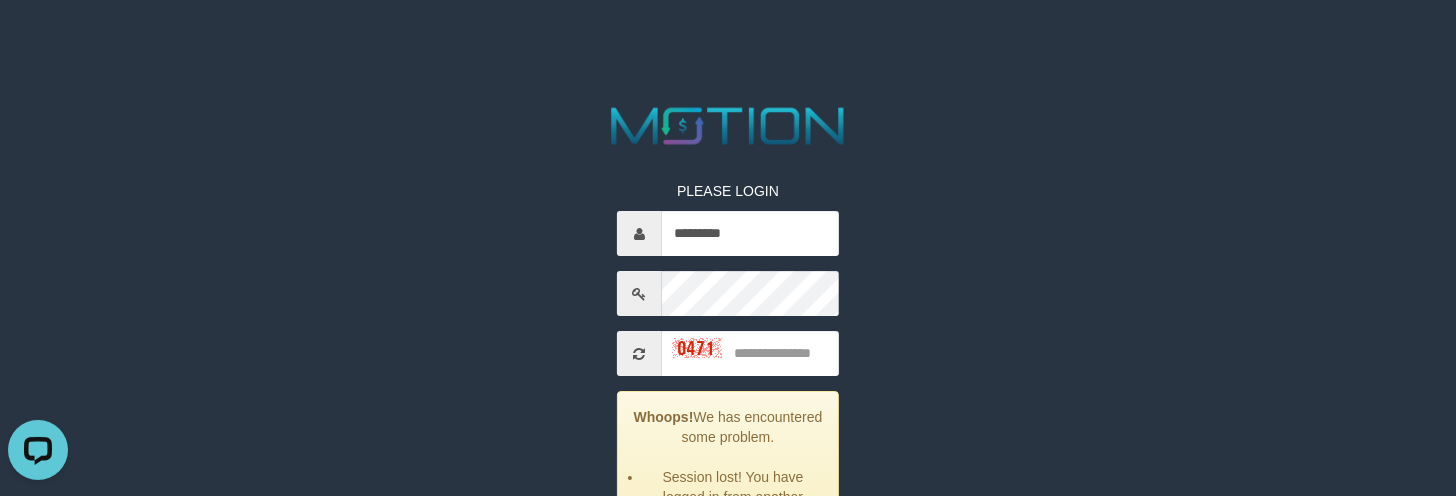 drag, startPoint x: 330, startPoint y: 155, endPoint x: 316, endPoint y: 96, distance: 60.63827 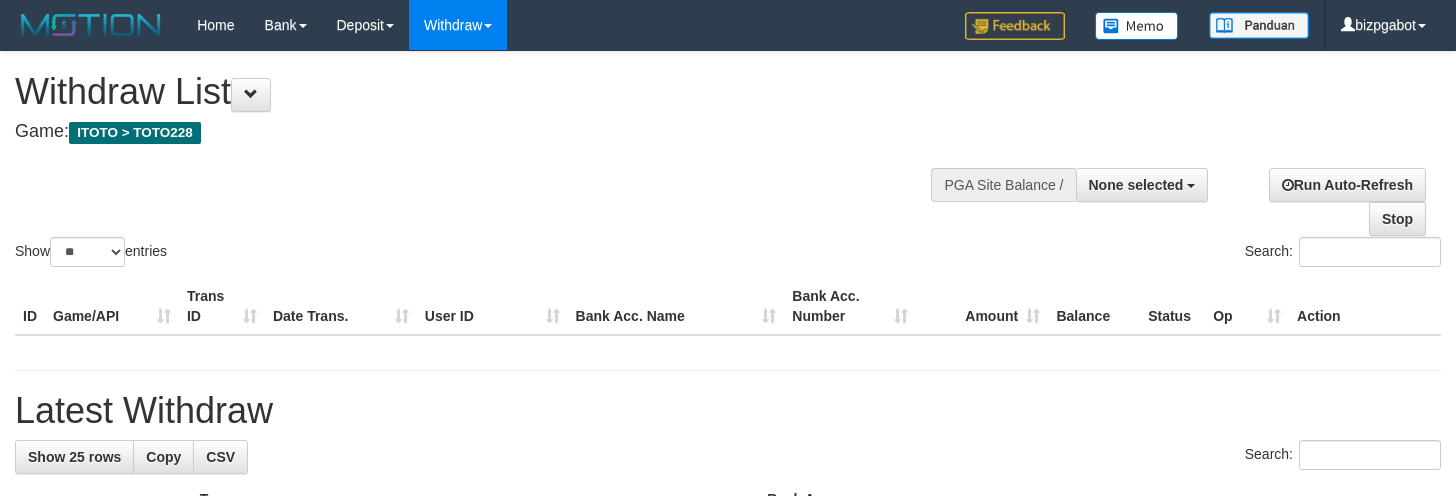 select 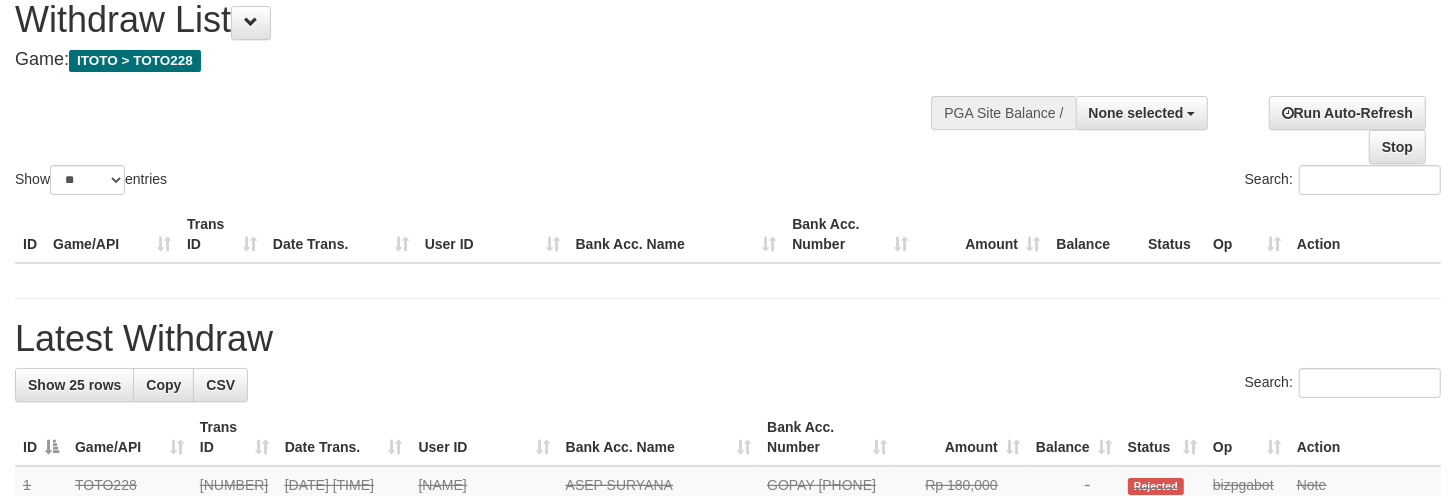 scroll, scrollTop: 0, scrollLeft: 0, axis: both 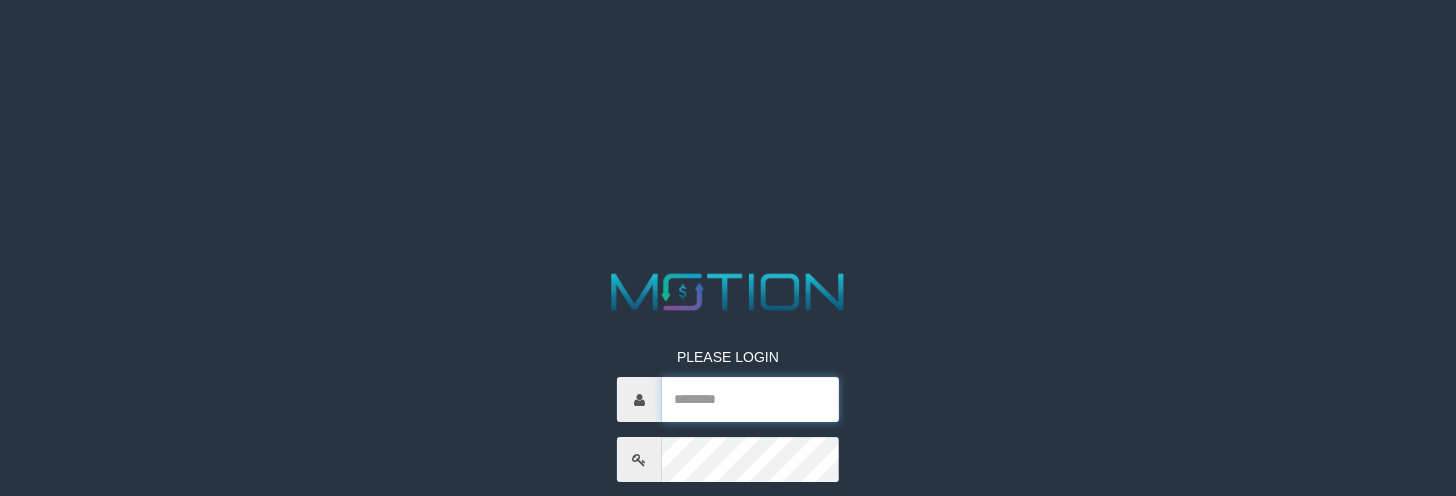 click at bounding box center [751, 399] 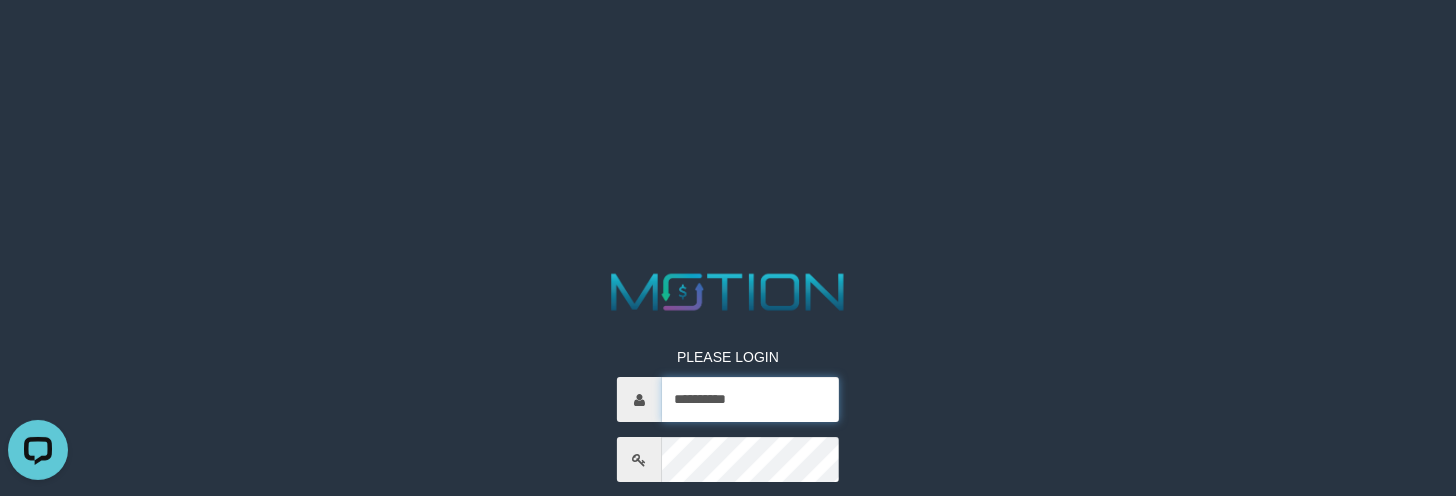 scroll, scrollTop: 0, scrollLeft: 0, axis: both 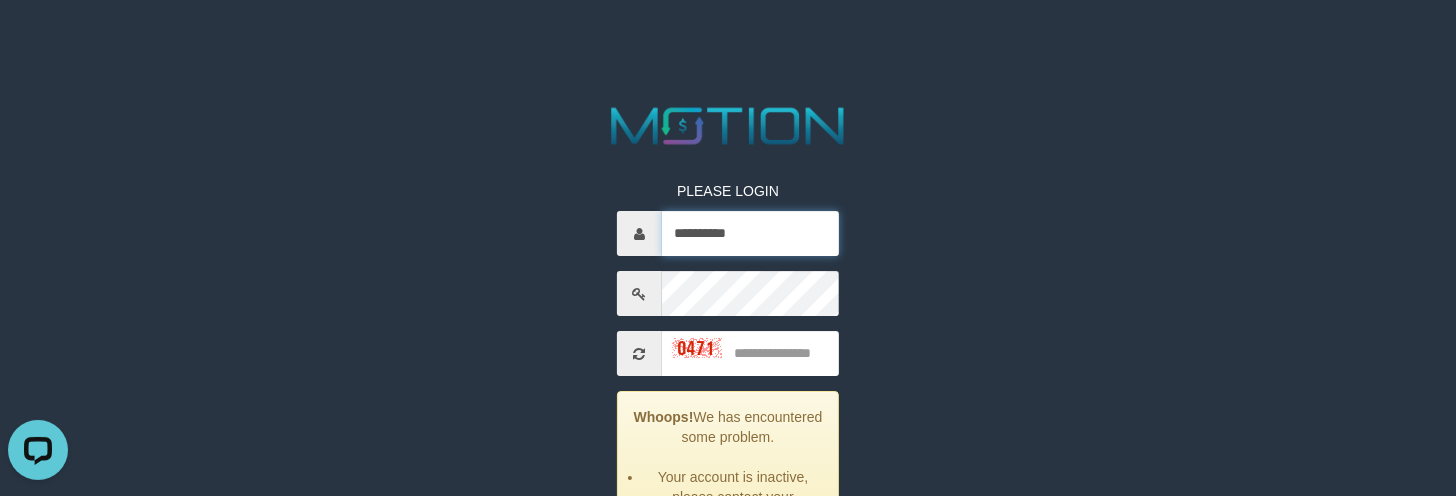 click on "**********" at bounding box center (751, 233) 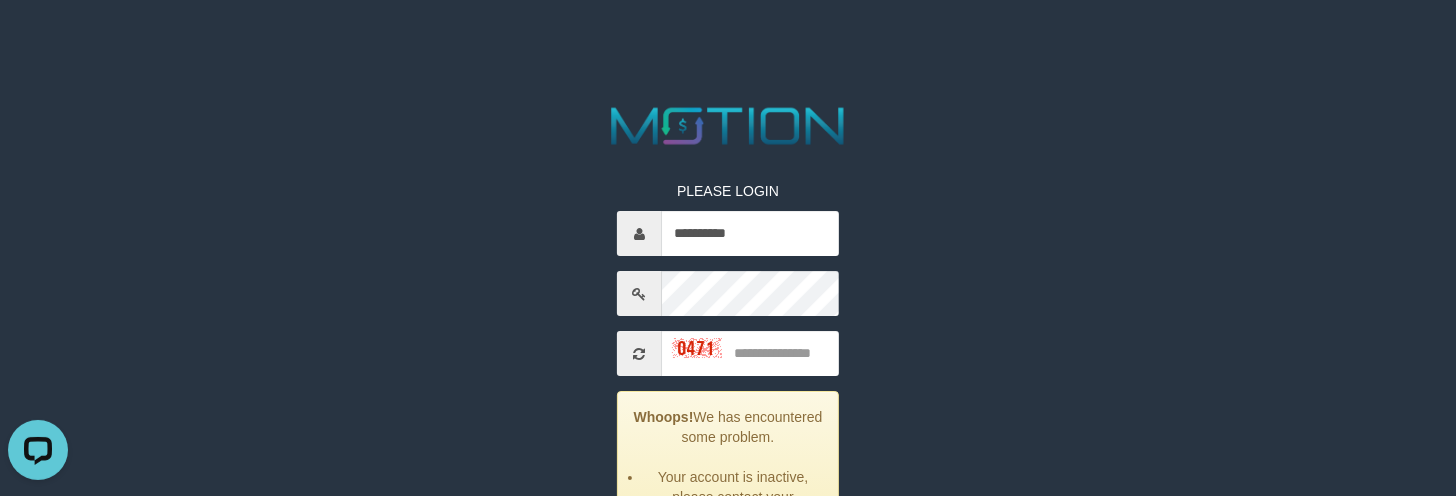 click at bounding box center [639, 233] 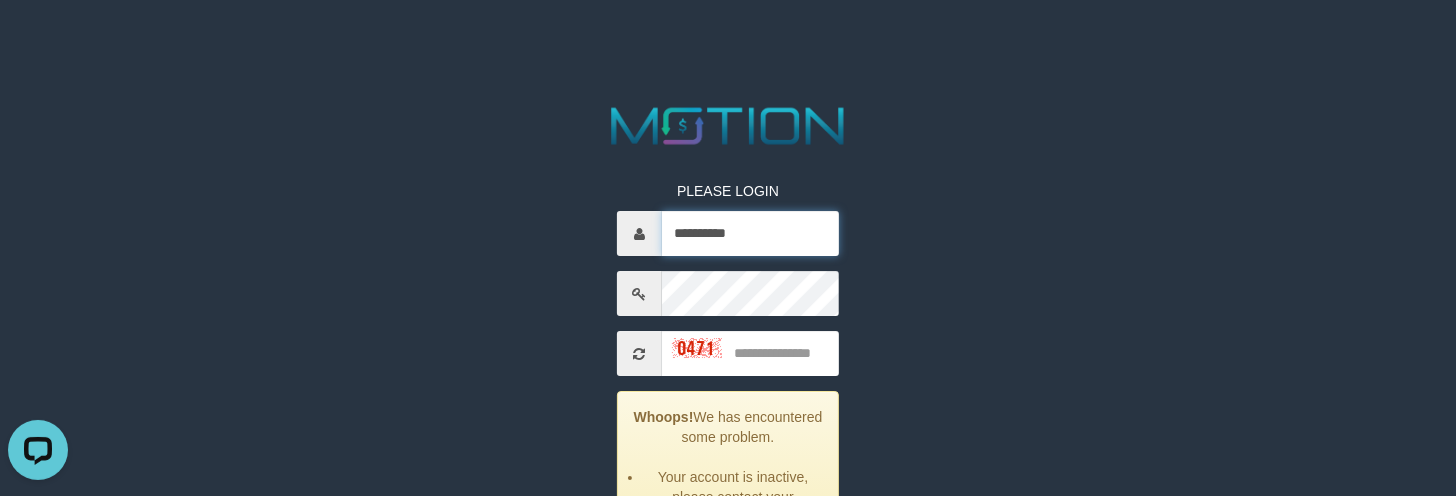 click on "**********" at bounding box center [751, 233] 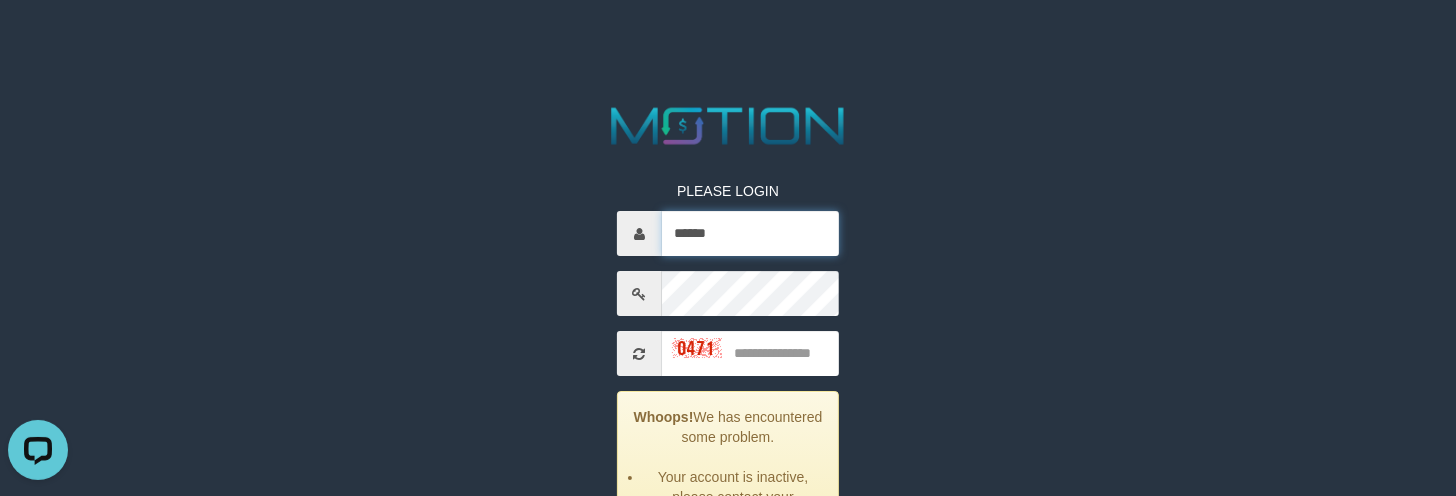 click on "******" at bounding box center (751, 233) 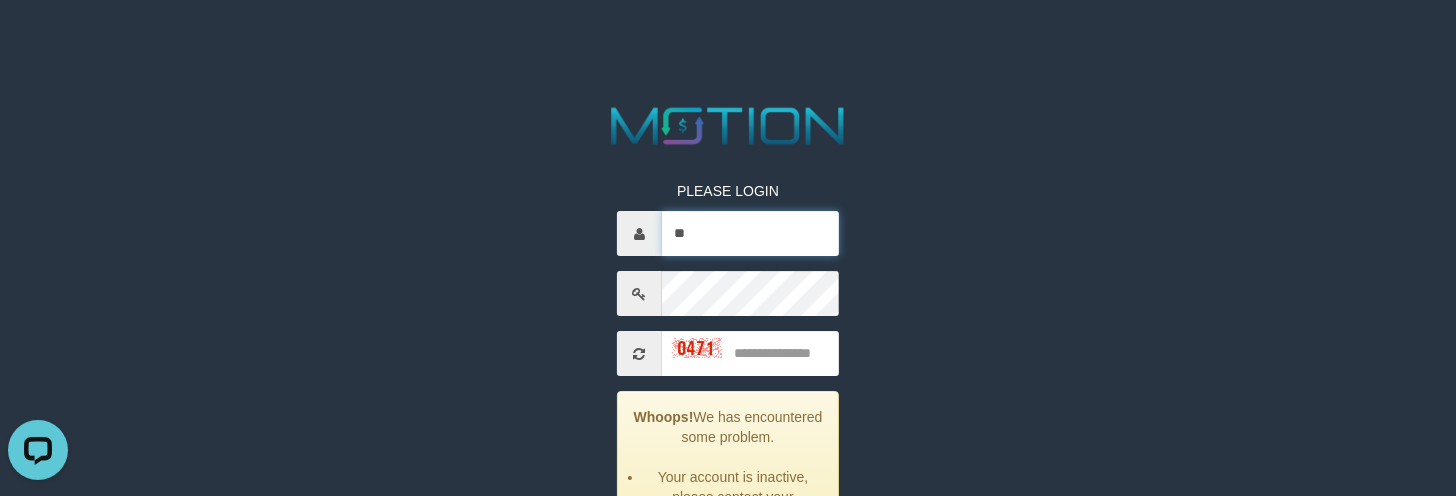 type on "*" 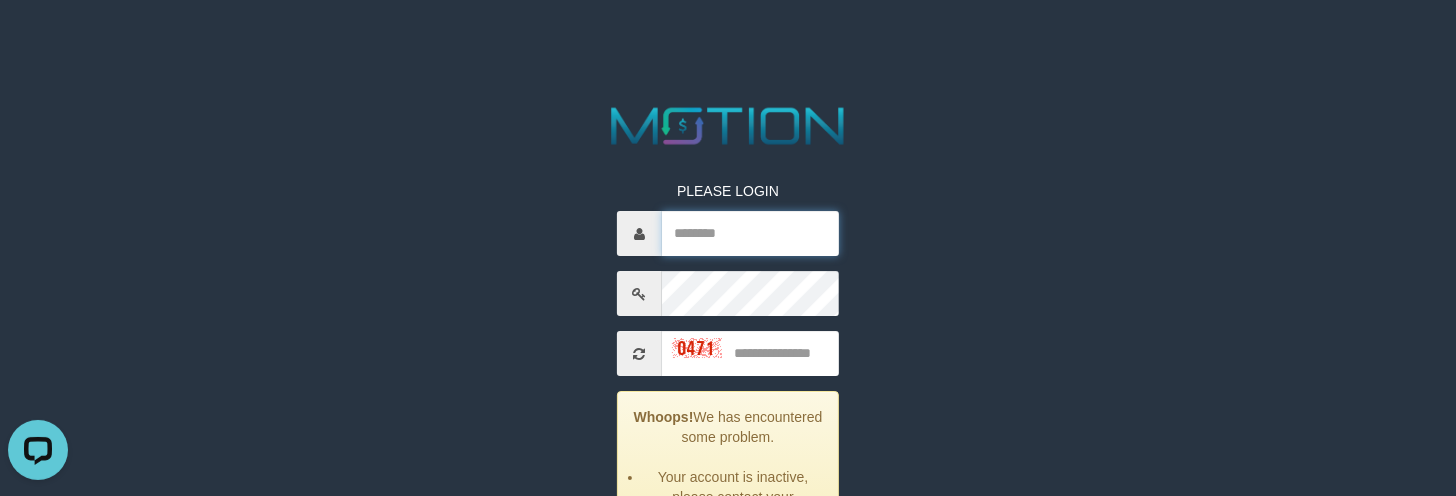 click at bounding box center [751, 233] 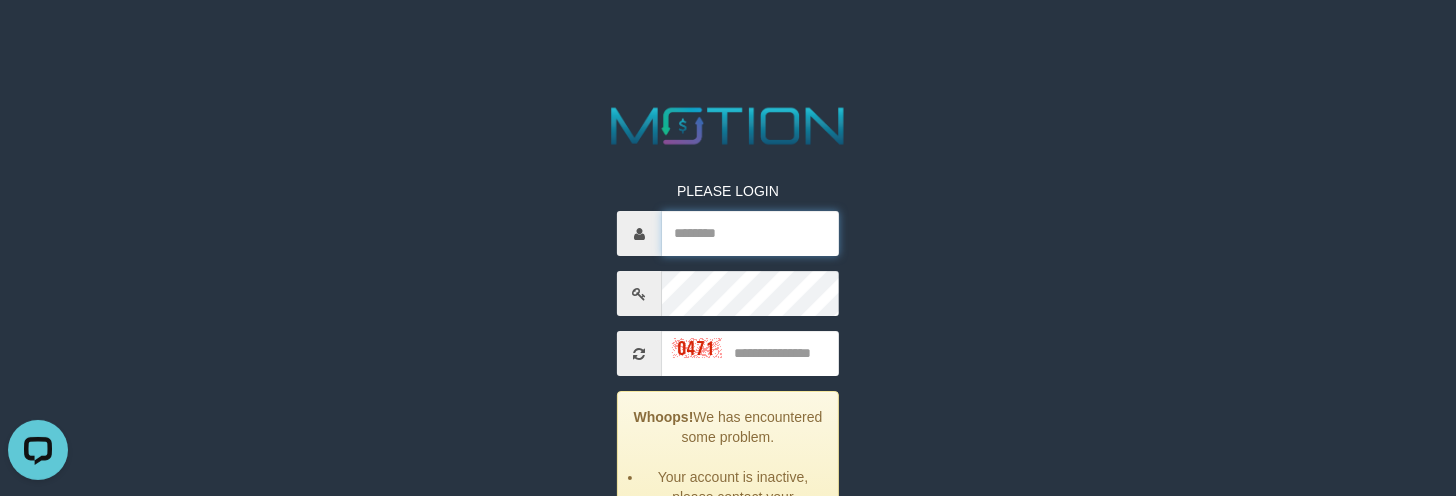 type on "*********" 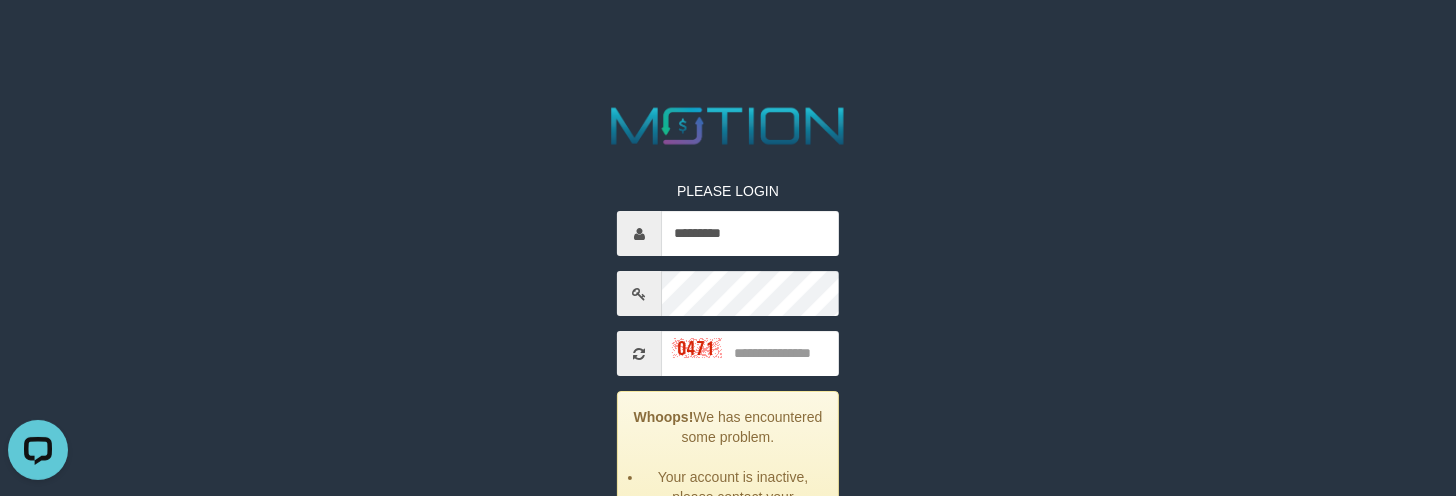 click on "PLEASE LOGIN
*********
Whoops!  We has encountered some problem.
Your account is inactive, please contact your administrator.
*****
code © 2012-2018 dwg" at bounding box center (728, 368) 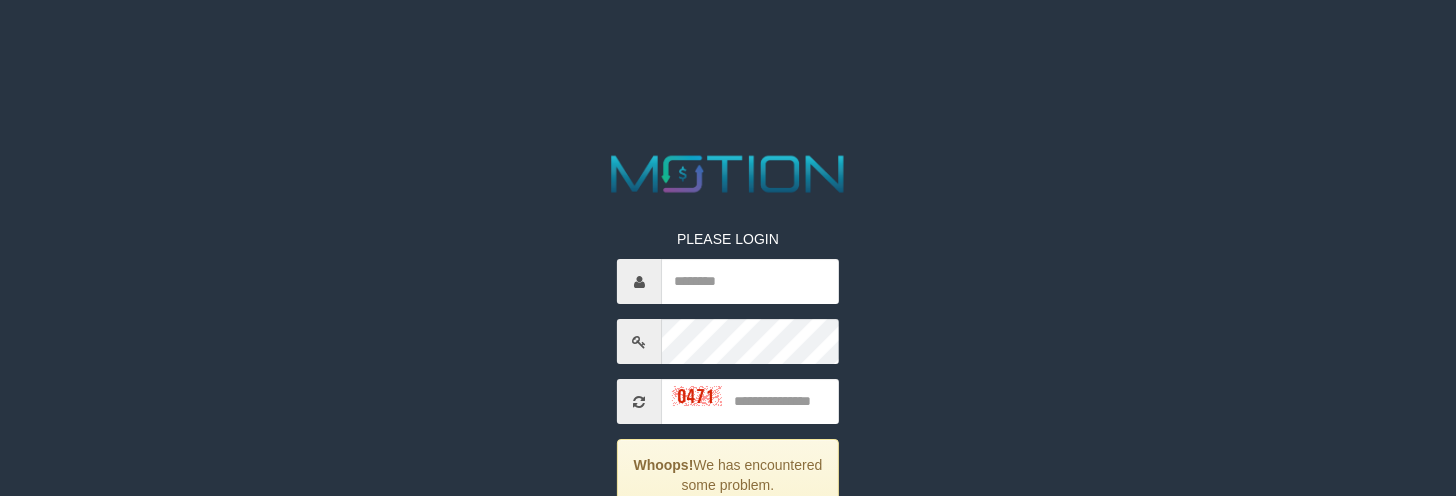 scroll, scrollTop: 166, scrollLeft: 0, axis: vertical 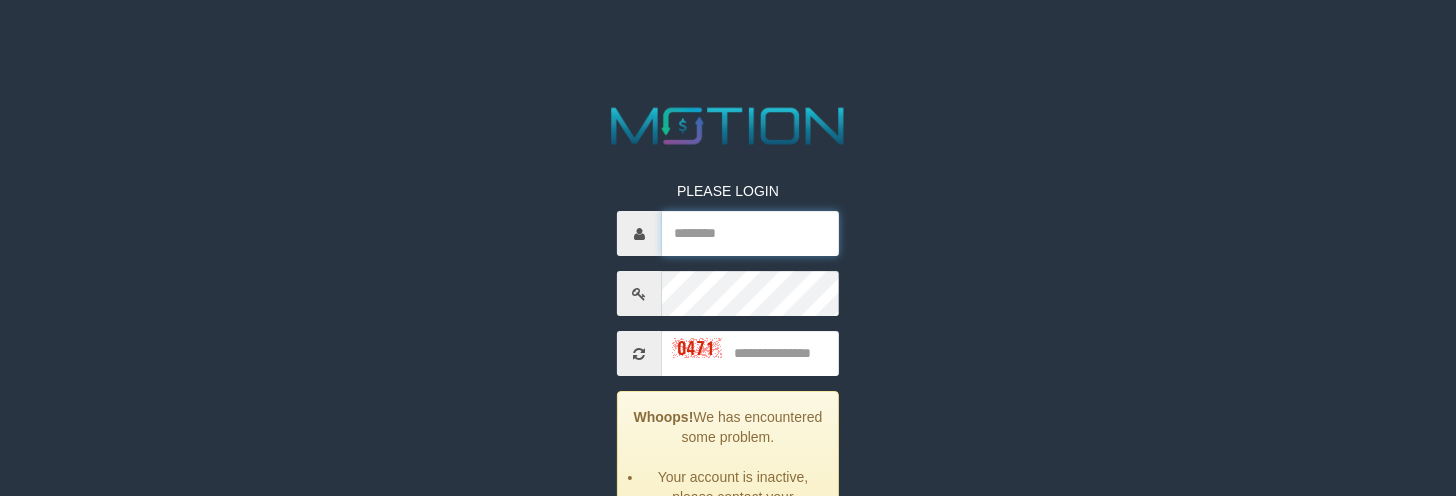 click at bounding box center (751, 233) 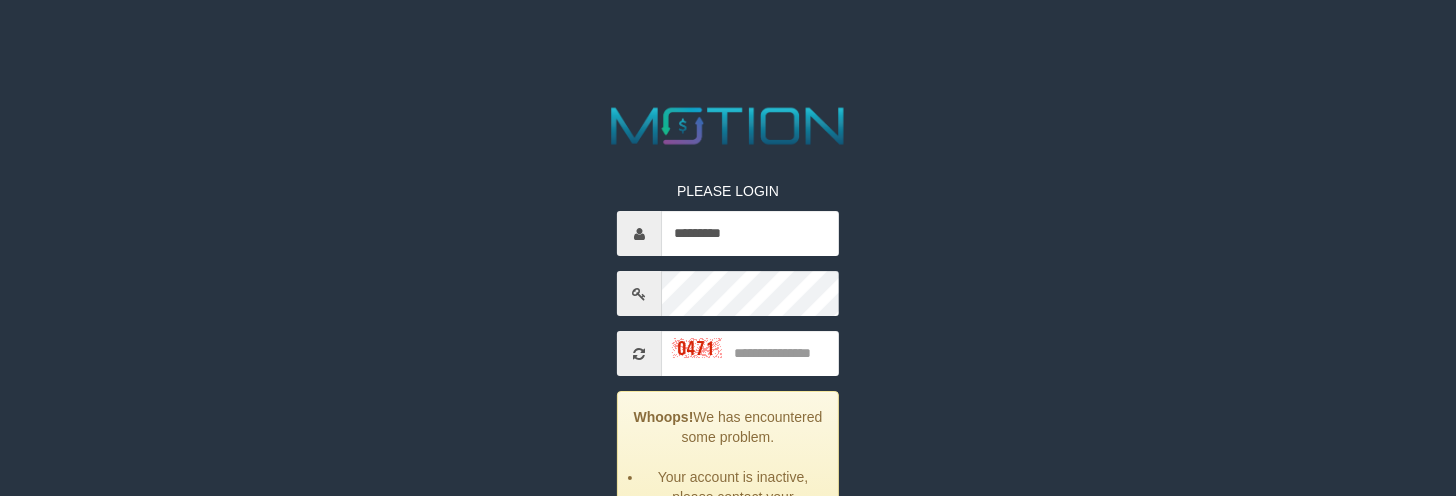 click on "PLEASE LOGIN
*********
Whoops!  We has encountered some problem.
Your account is inactive, please contact your administrator.
*****
code © 2012-2018 dwg" at bounding box center [728, 368] 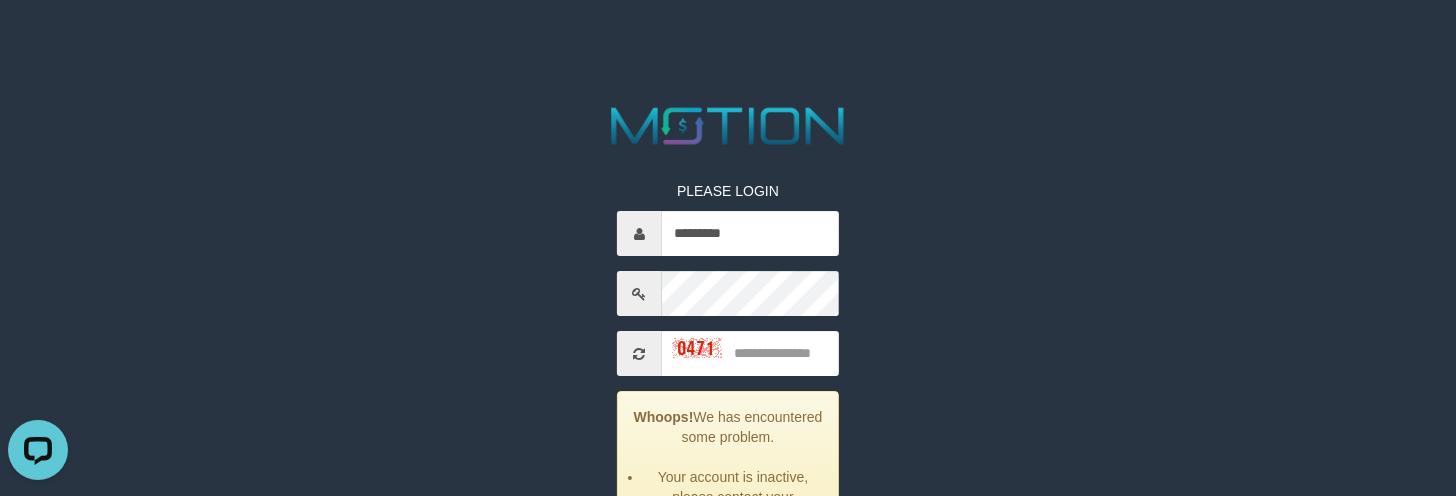scroll, scrollTop: 0, scrollLeft: 0, axis: both 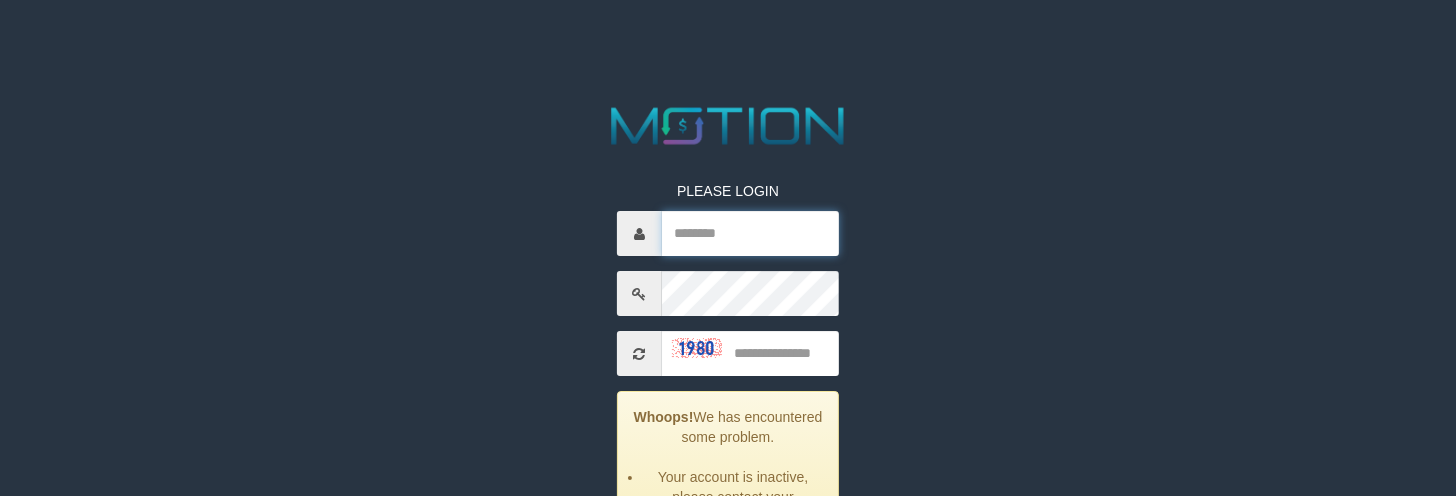 click at bounding box center [751, 233] 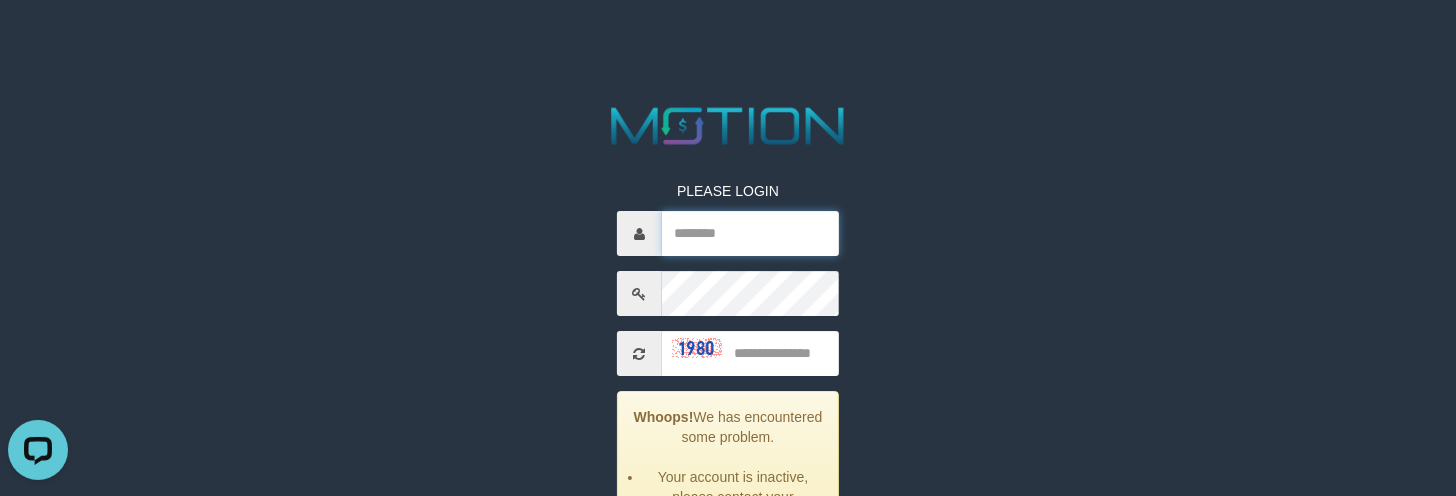 scroll, scrollTop: 0, scrollLeft: 0, axis: both 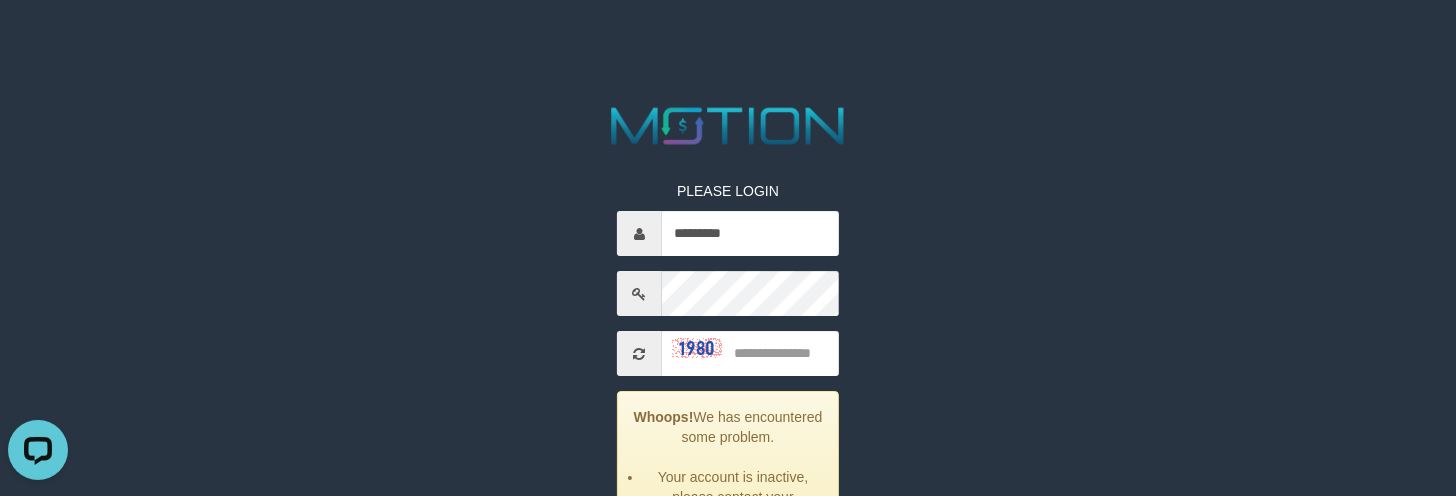 click on "PLEASE LOGIN
*********
Whoops!  We has encountered some problem.
Your account is inactive, please contact your administrator.
*****
code © 2012-2018 dwg" at bounding box center [728, 368] 